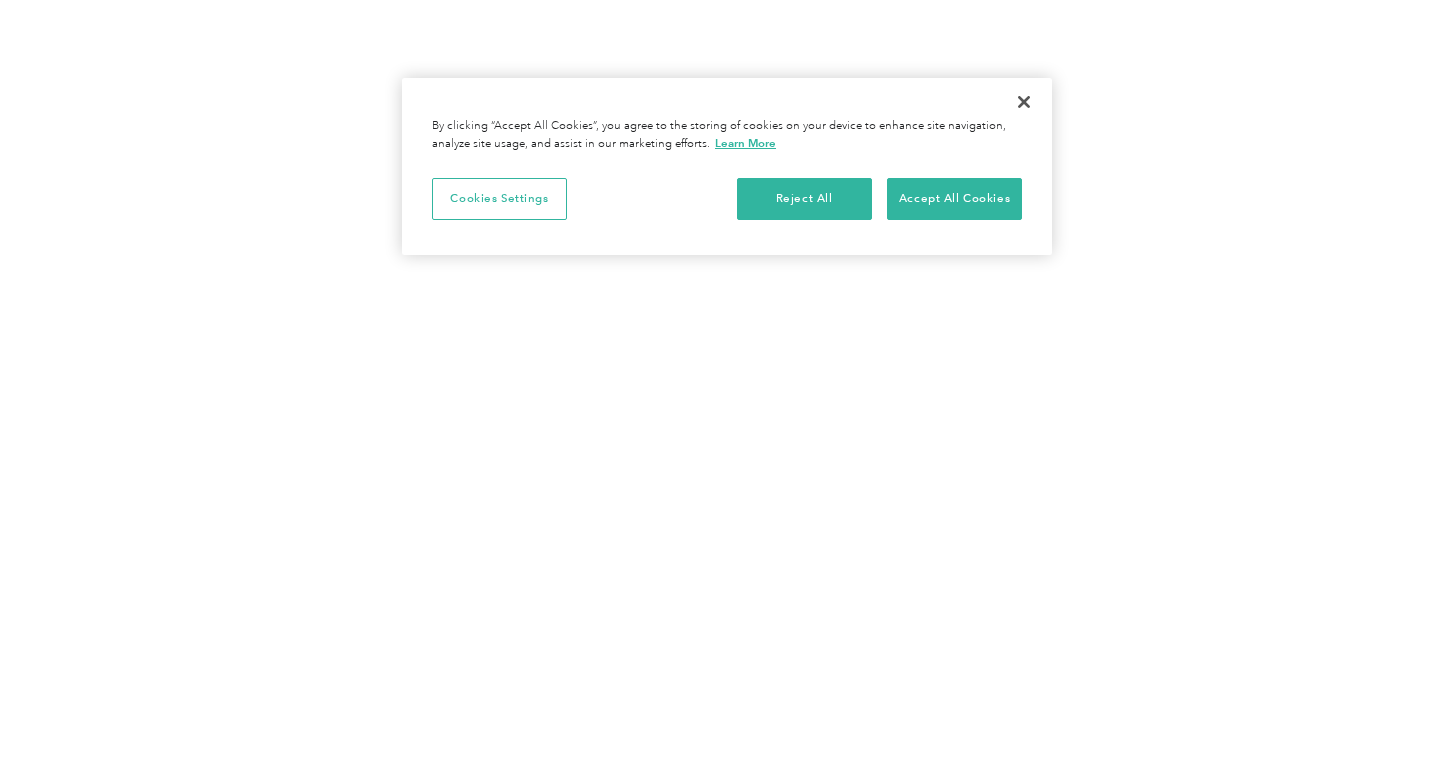 scroll, scrollTop: 0, scrollLeft: 0, axis: both 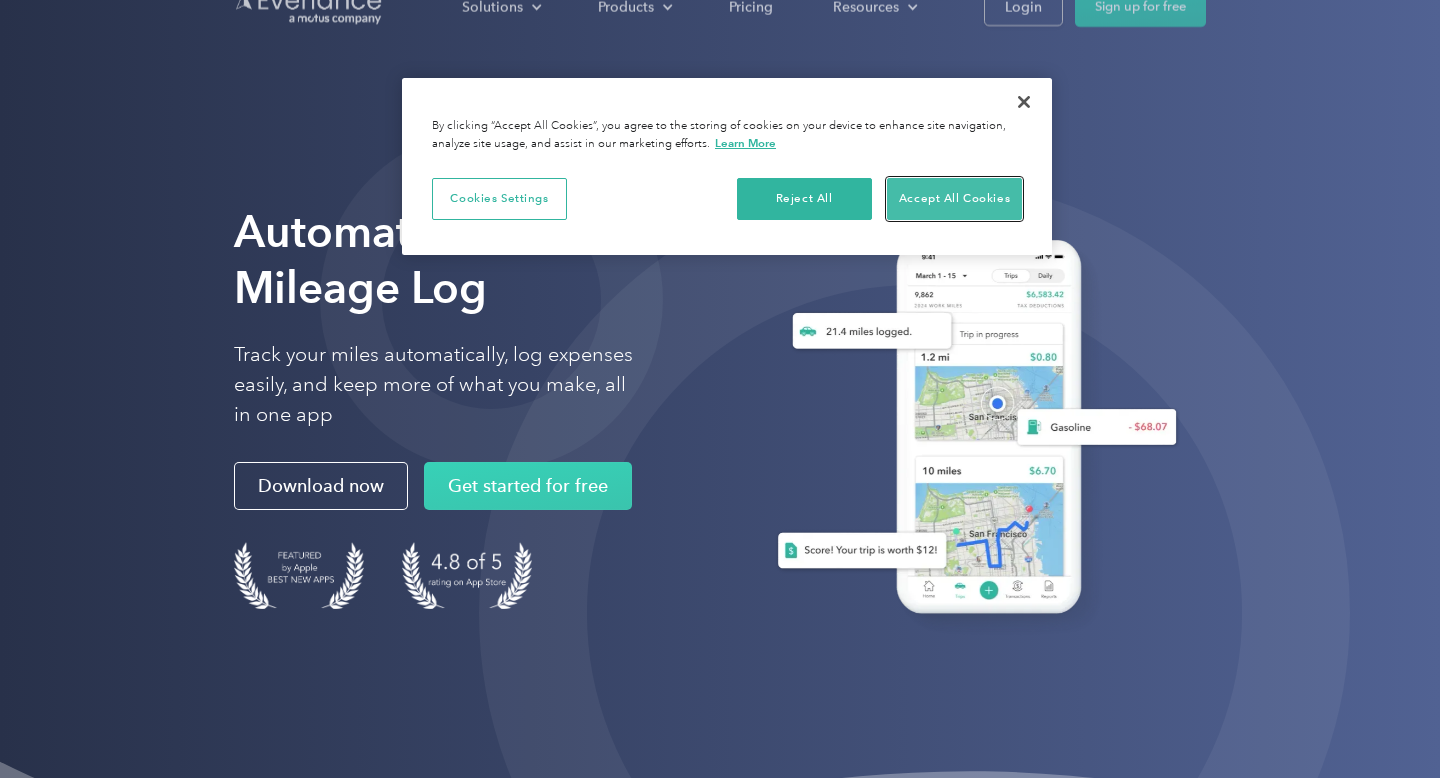 click on "Accept All Cookies" at bounding box center [954, 199] 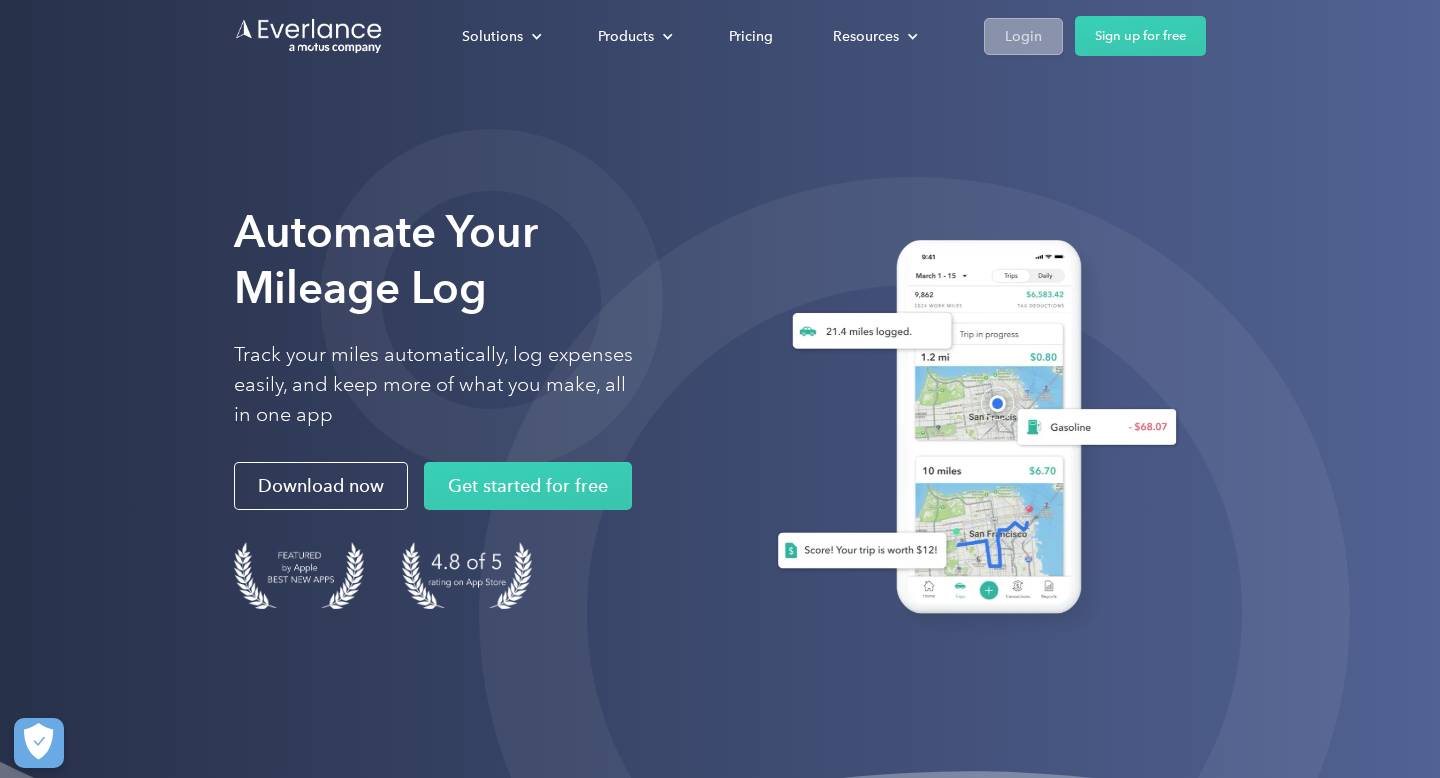 click on "Login" at bounding box center [1023, 36] 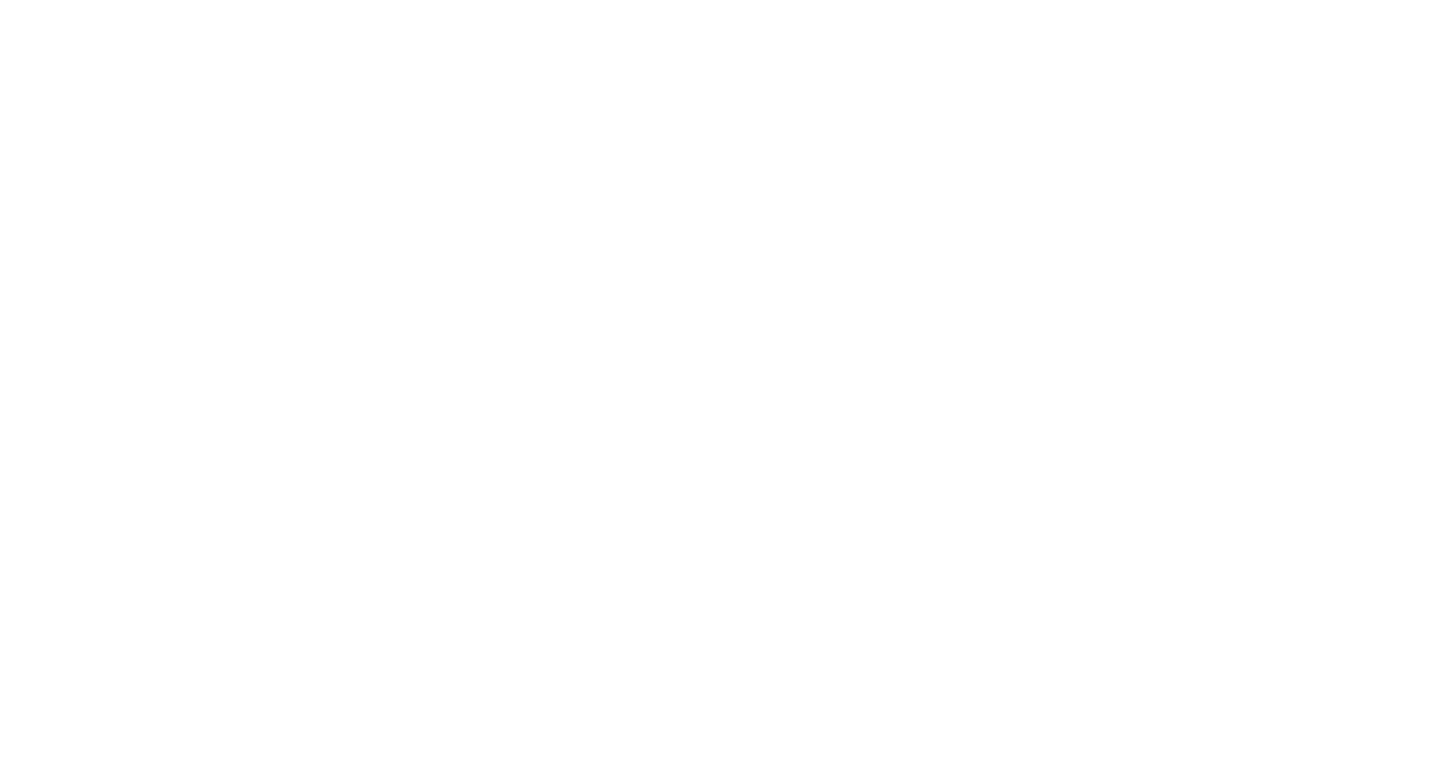 scroll, scrollTop: 0, scrollLeft: 0, axis: both 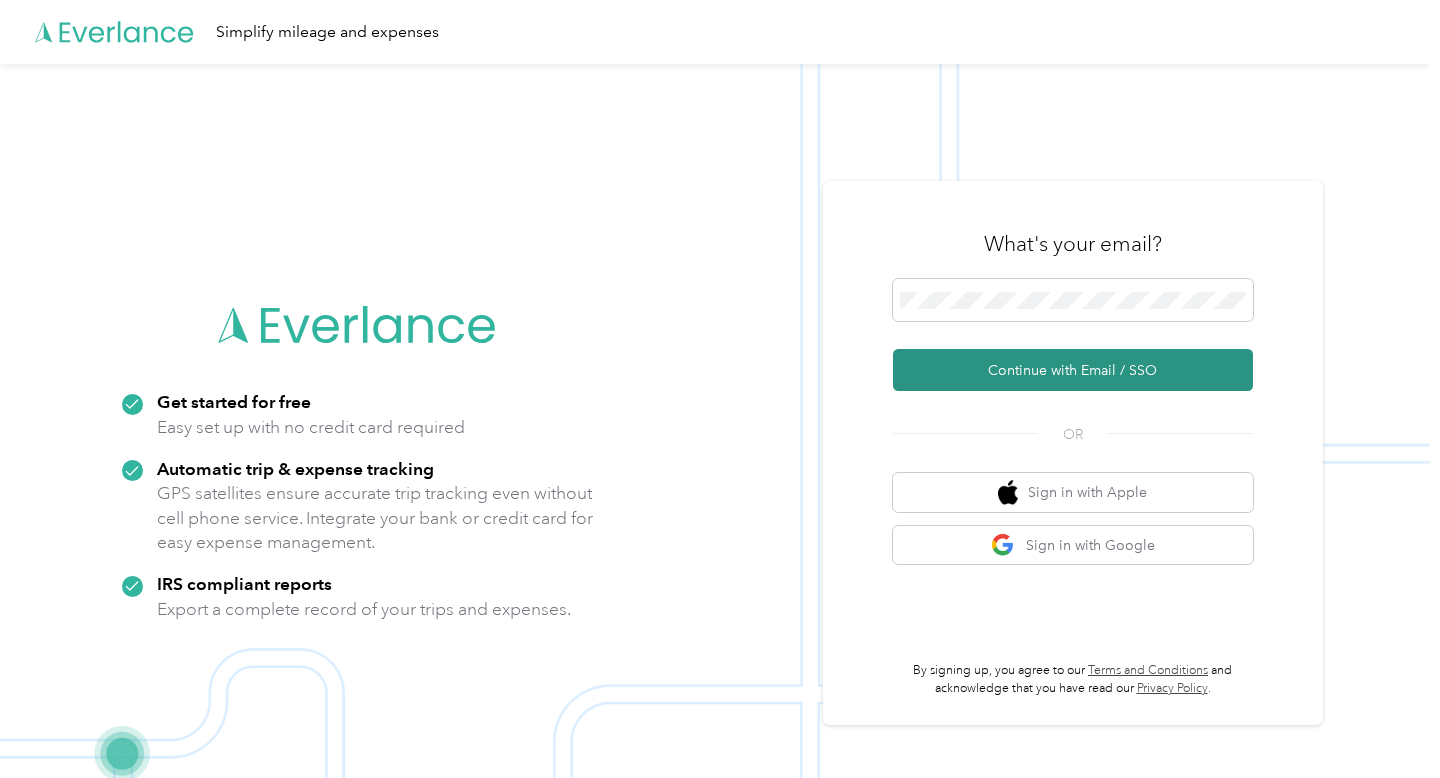 click on "Continue with Email / SSO" at bounding box center (1073, 370) 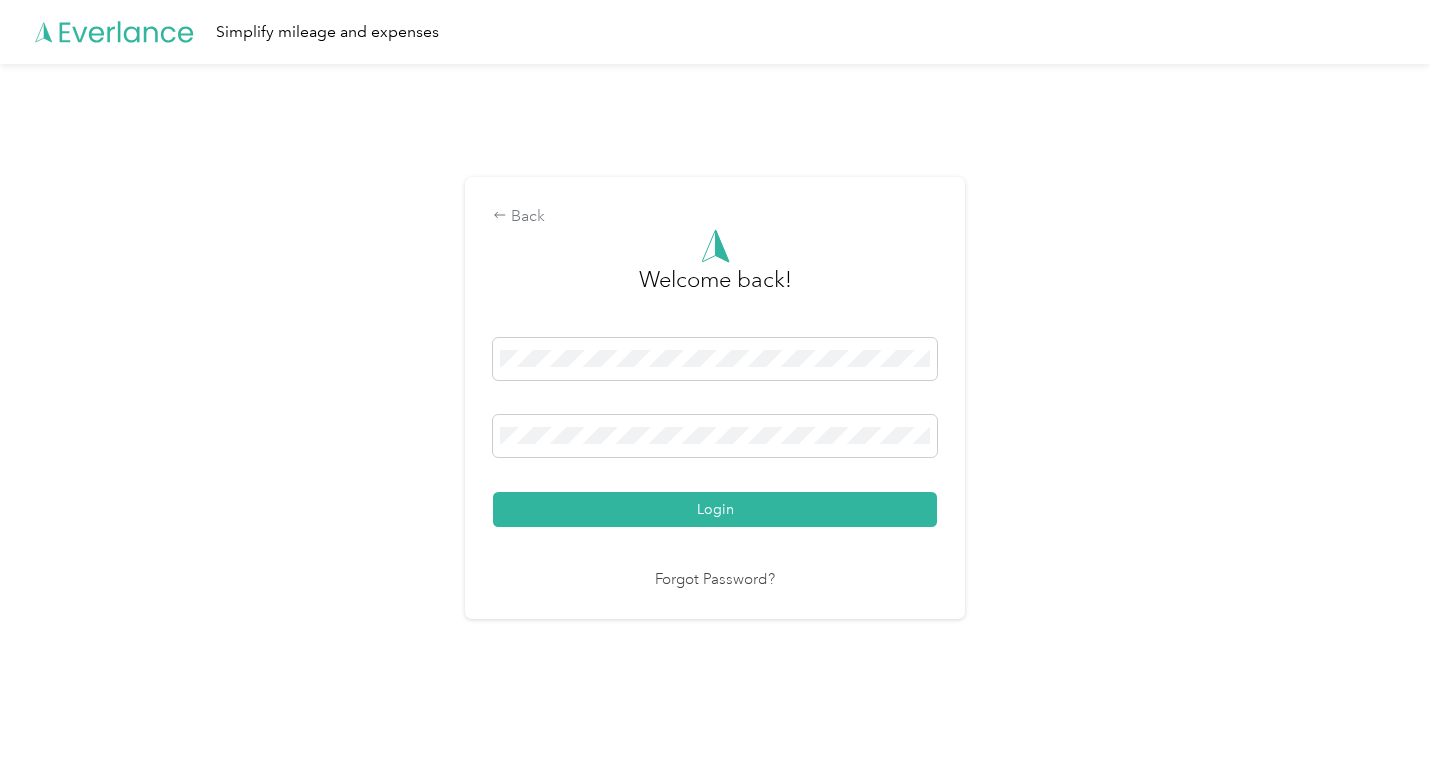 click on "Back Welcome back! Login Forgot Password?" at bounding box center (715, 406) 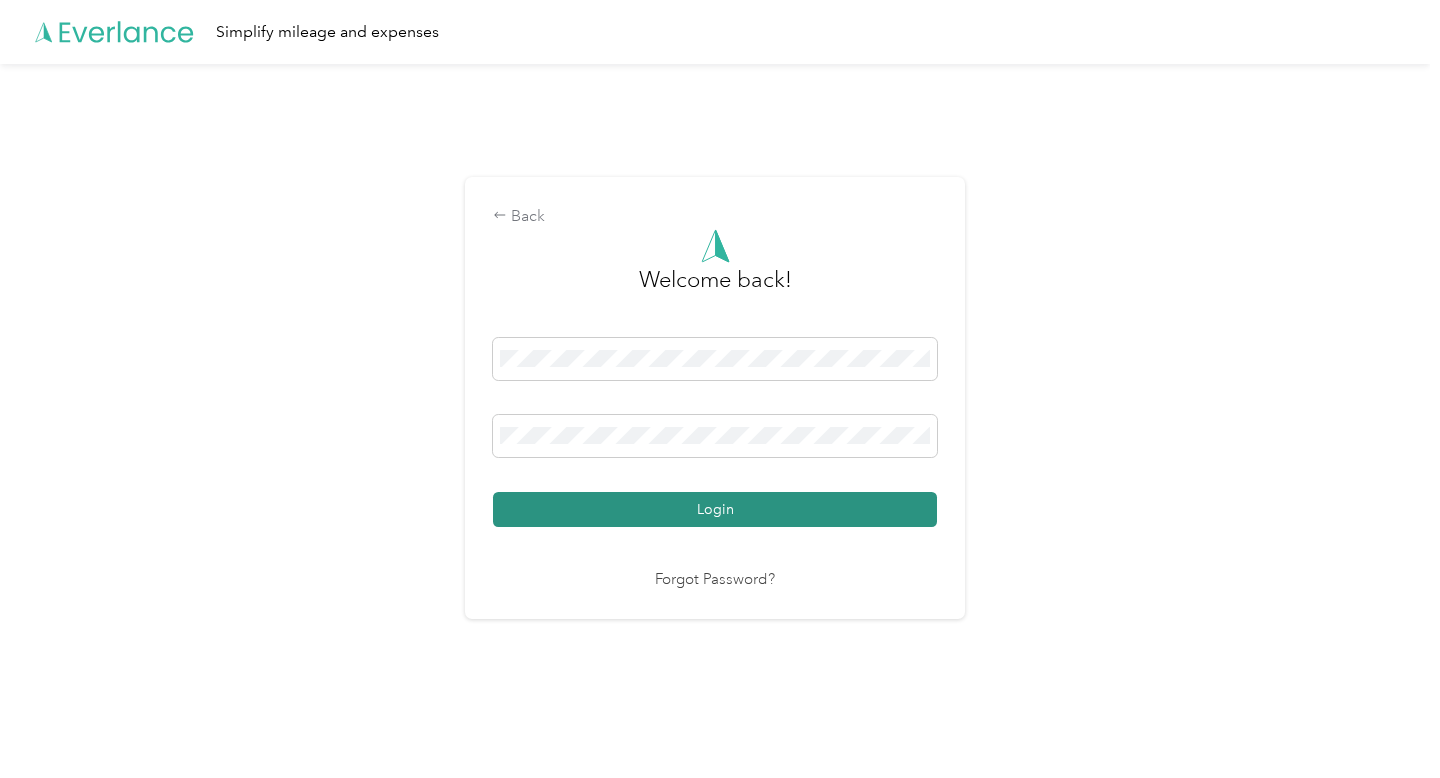 click on "Login" at bounding box center (715, 509) 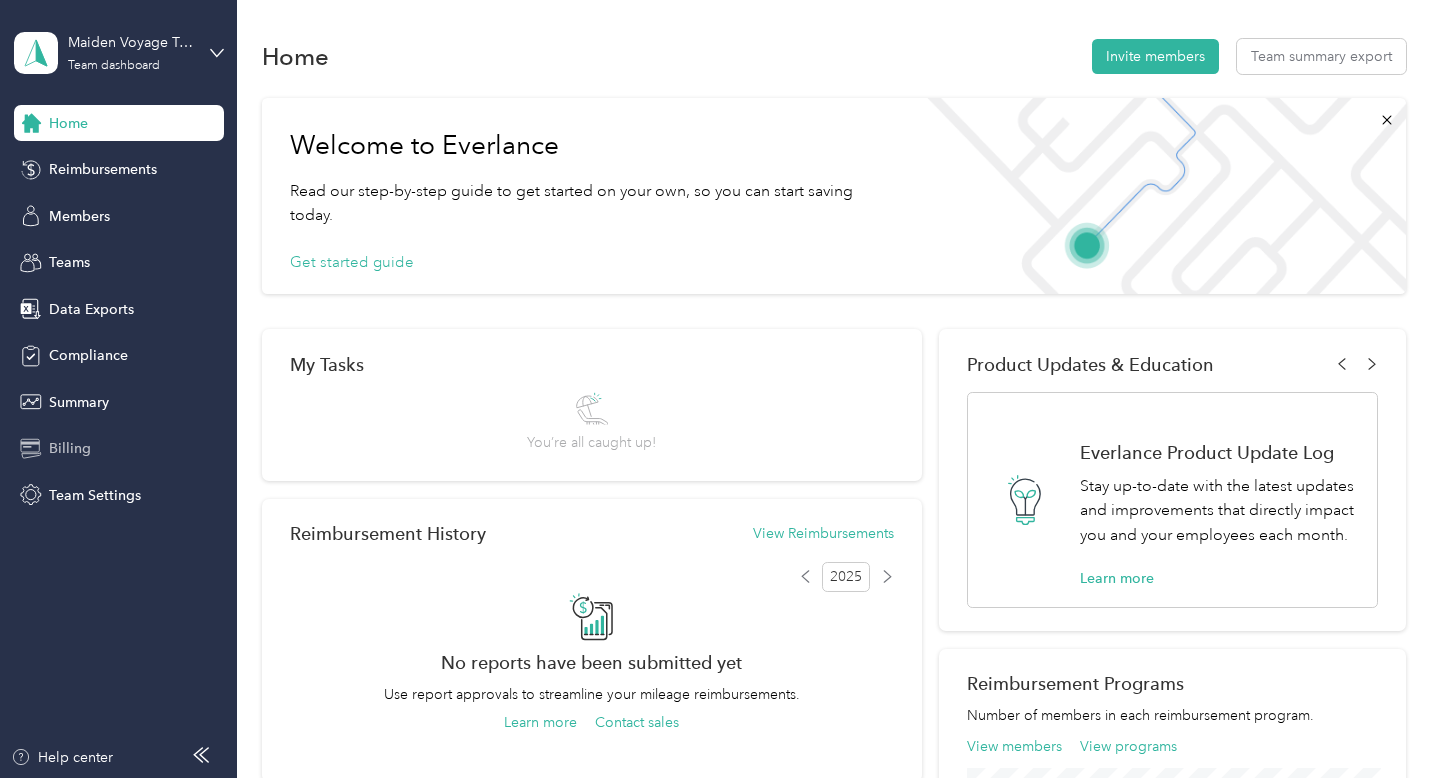 click on "Billing" at bounding box center [70, 448] 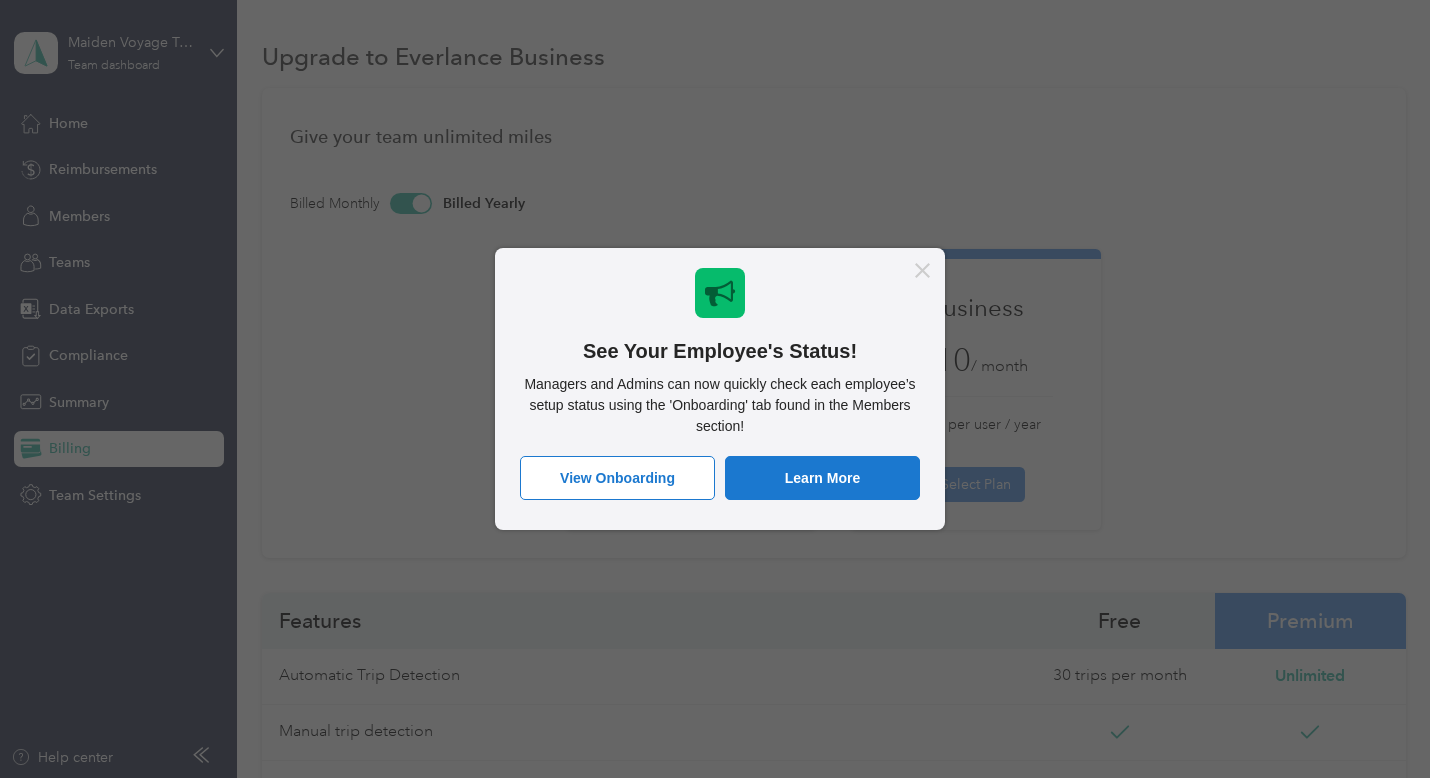 click 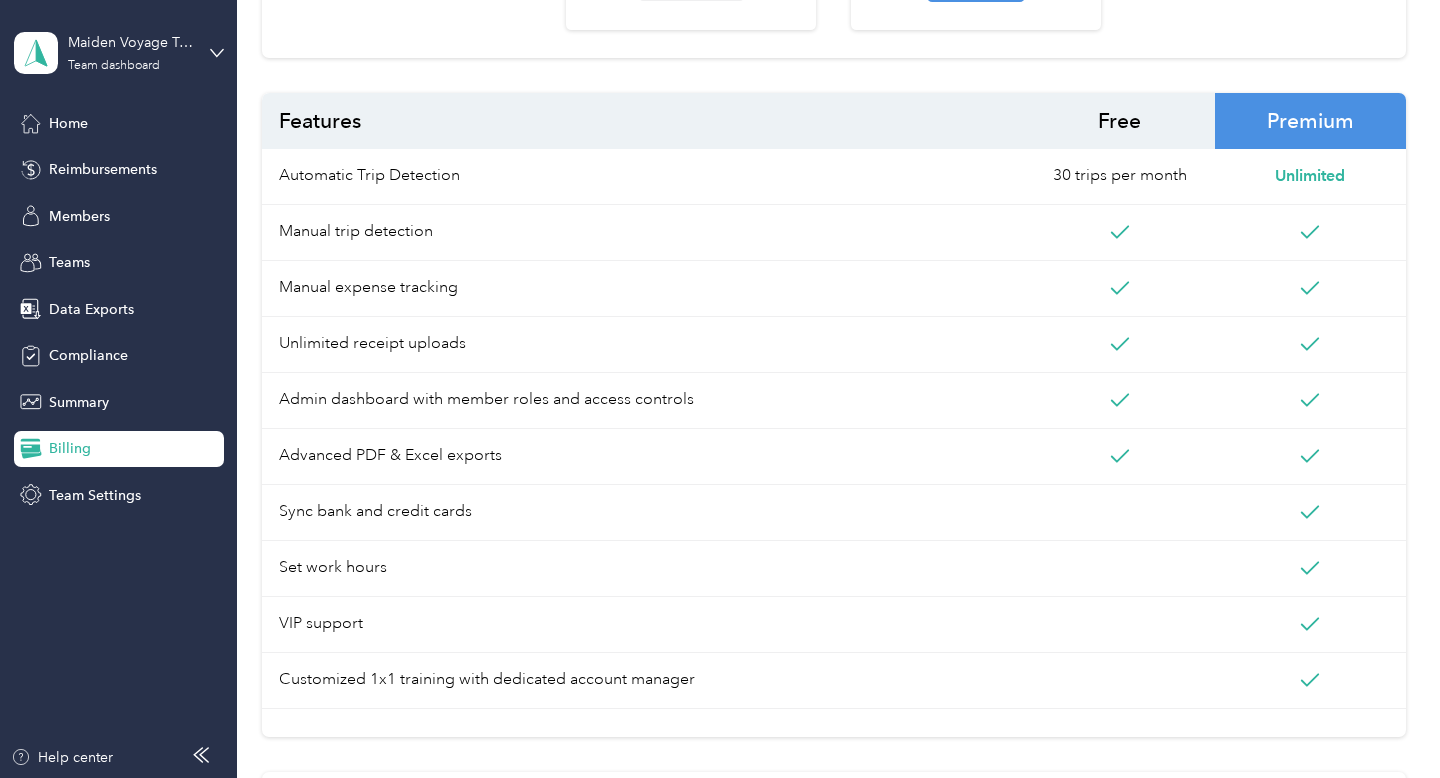 scroll, scrollTop: 0, scrollLeft: 0, axis: both 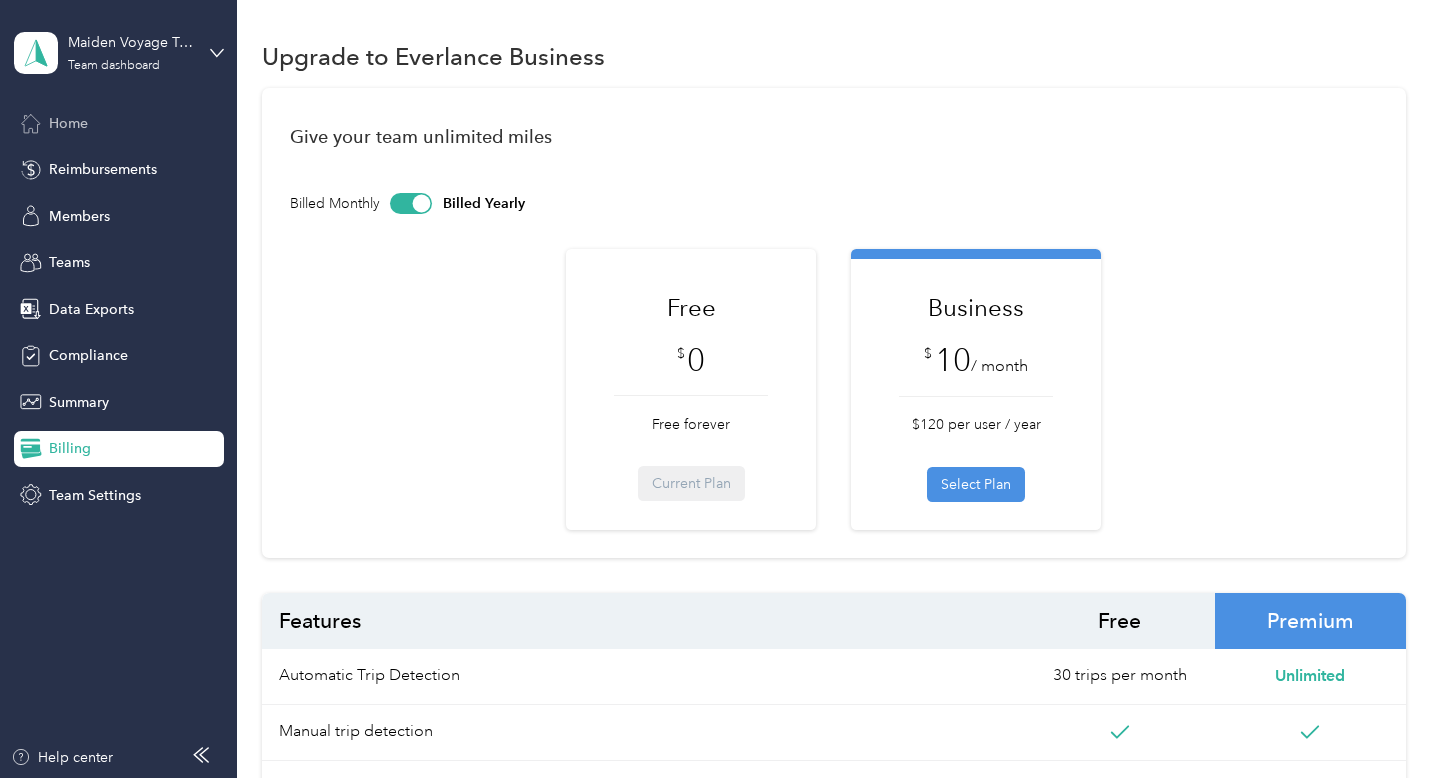 click on "Home" at bounding box center (68, 123) 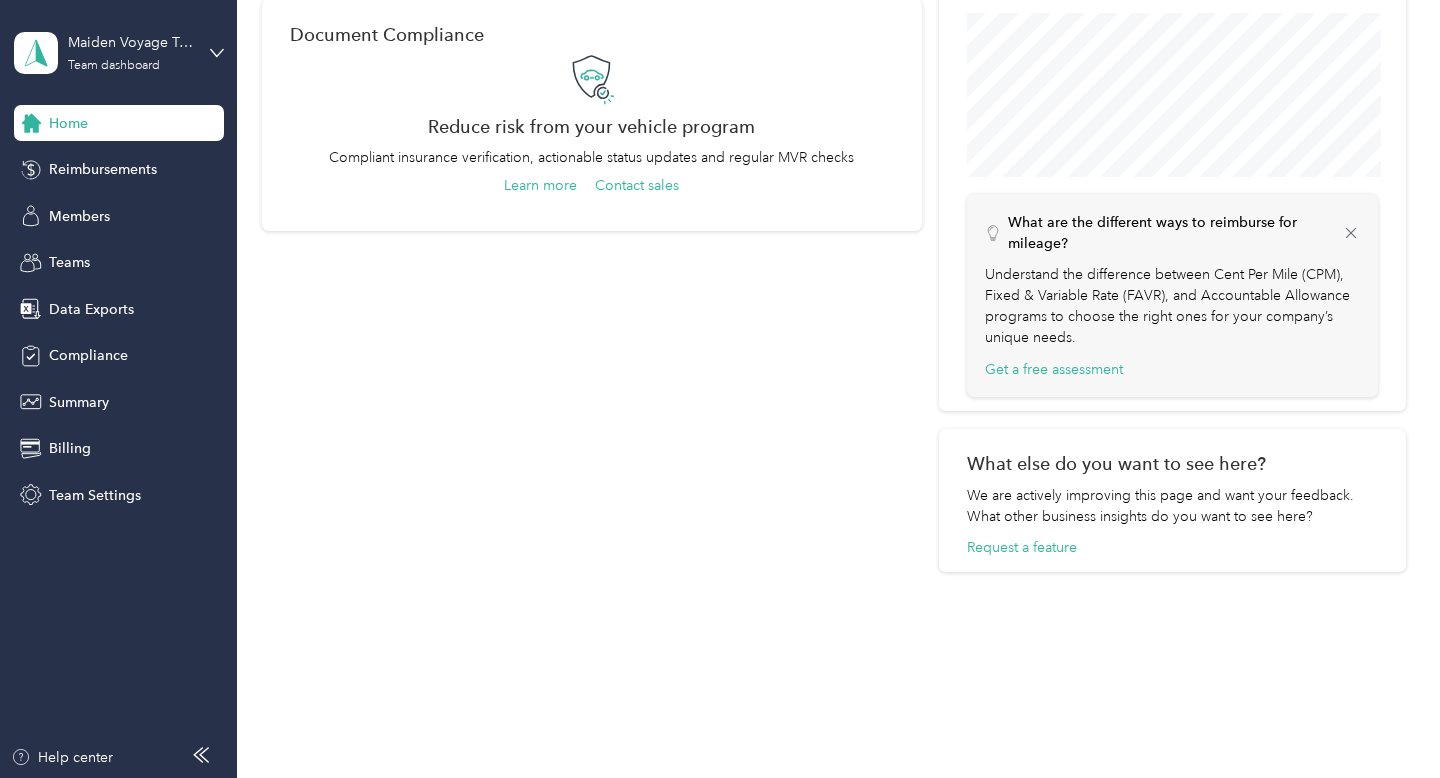 scroll, scrollTop: 0, scrollLeft: 0, axis: both 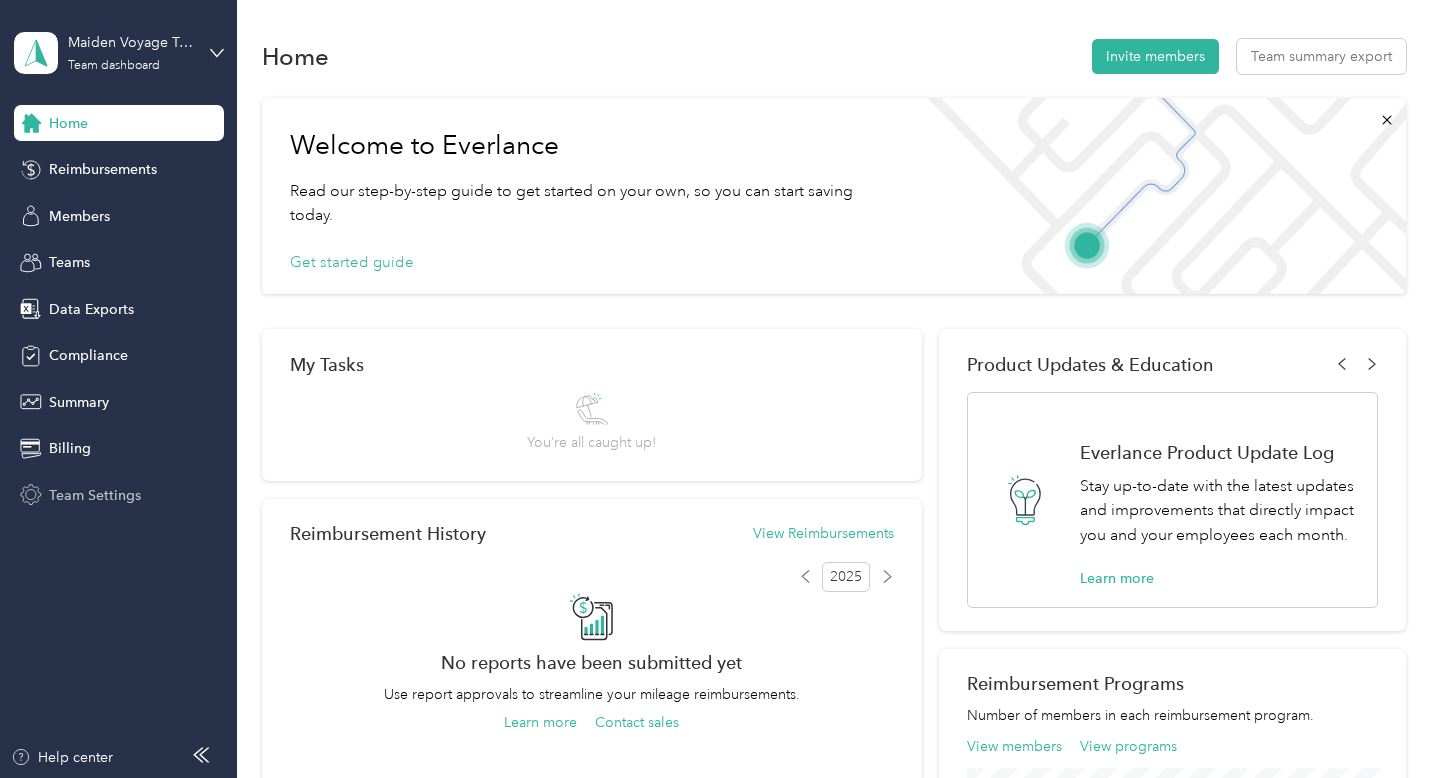 click on "Team Settings" at bounding box center [95, 495] 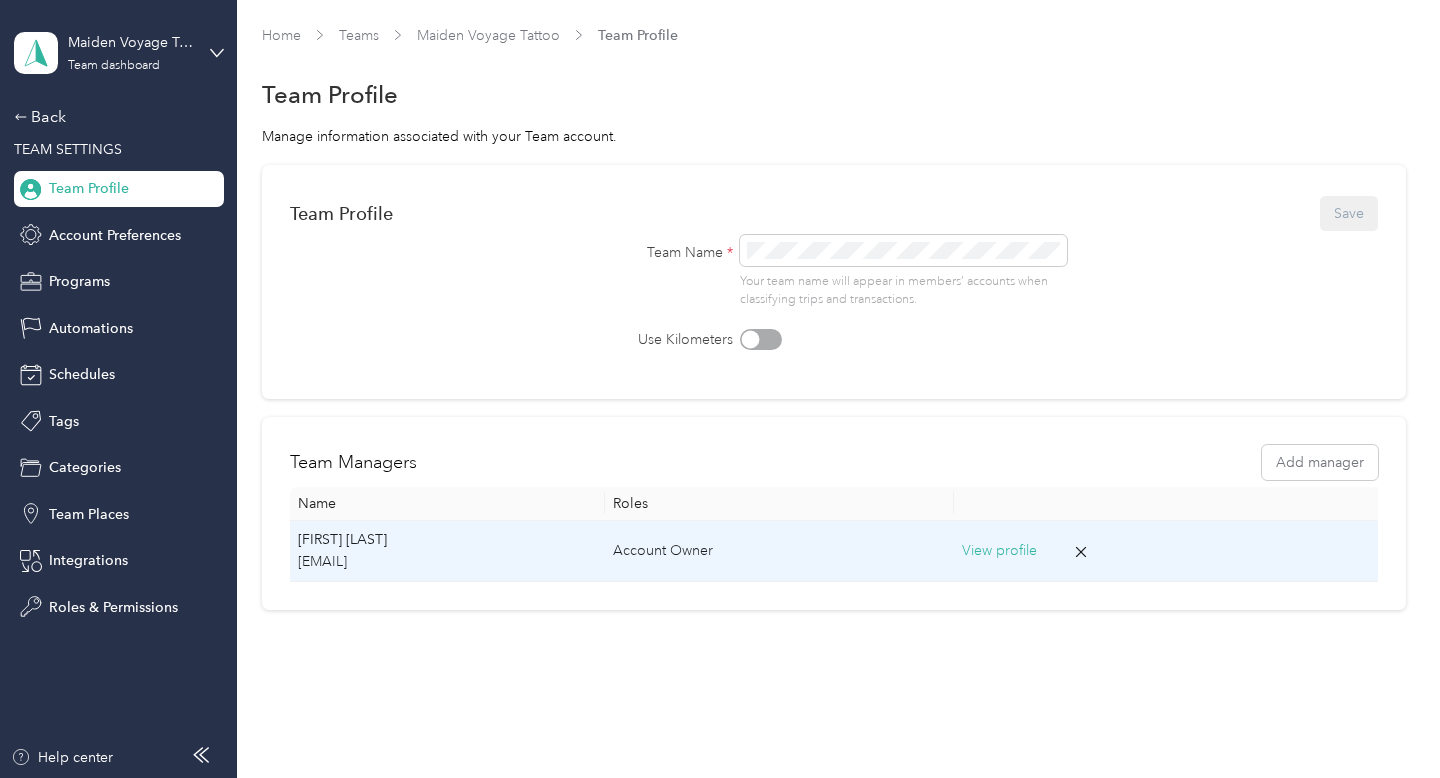 click on "View profile" at bounding box center (999, 551) 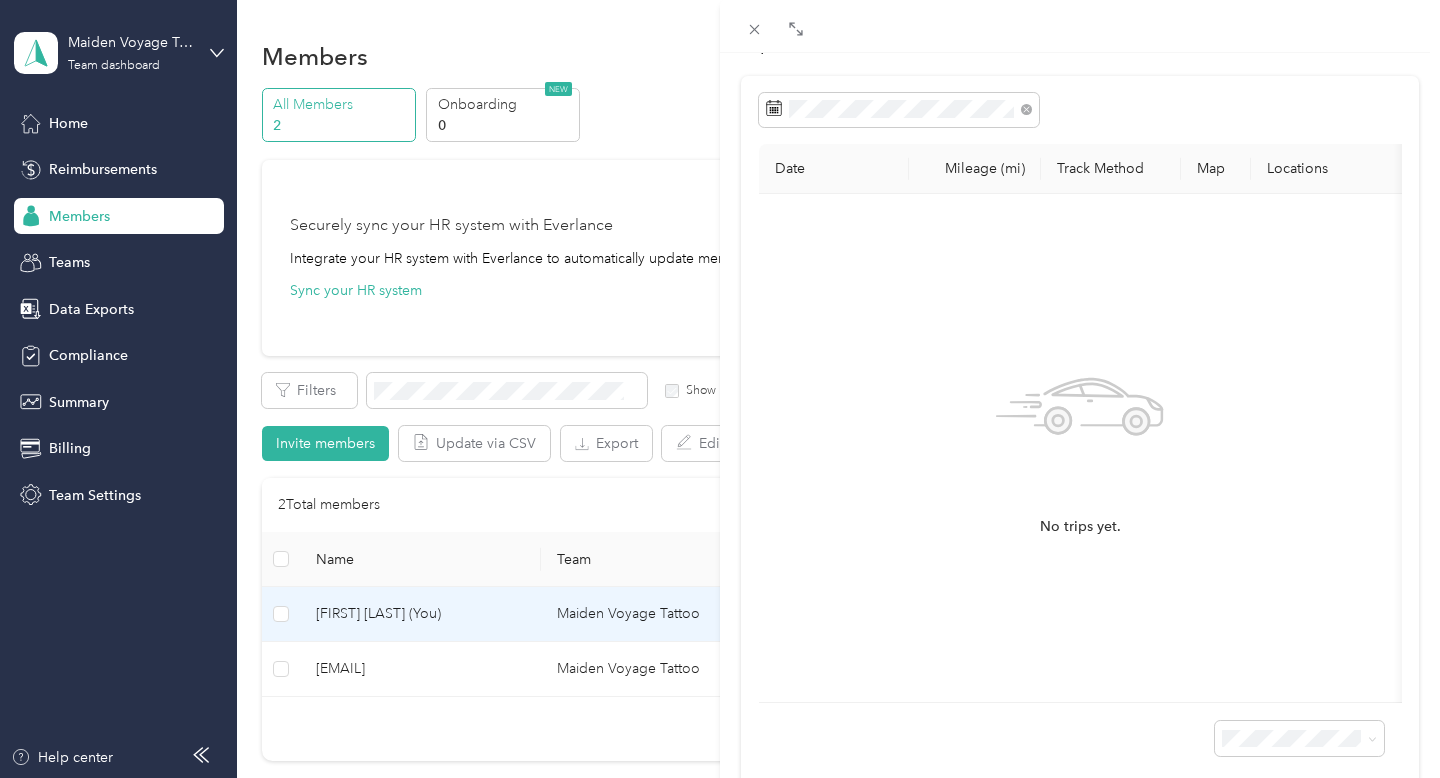 scroll, scrollTop: 144, scrollLeft: 0, axis: vertical 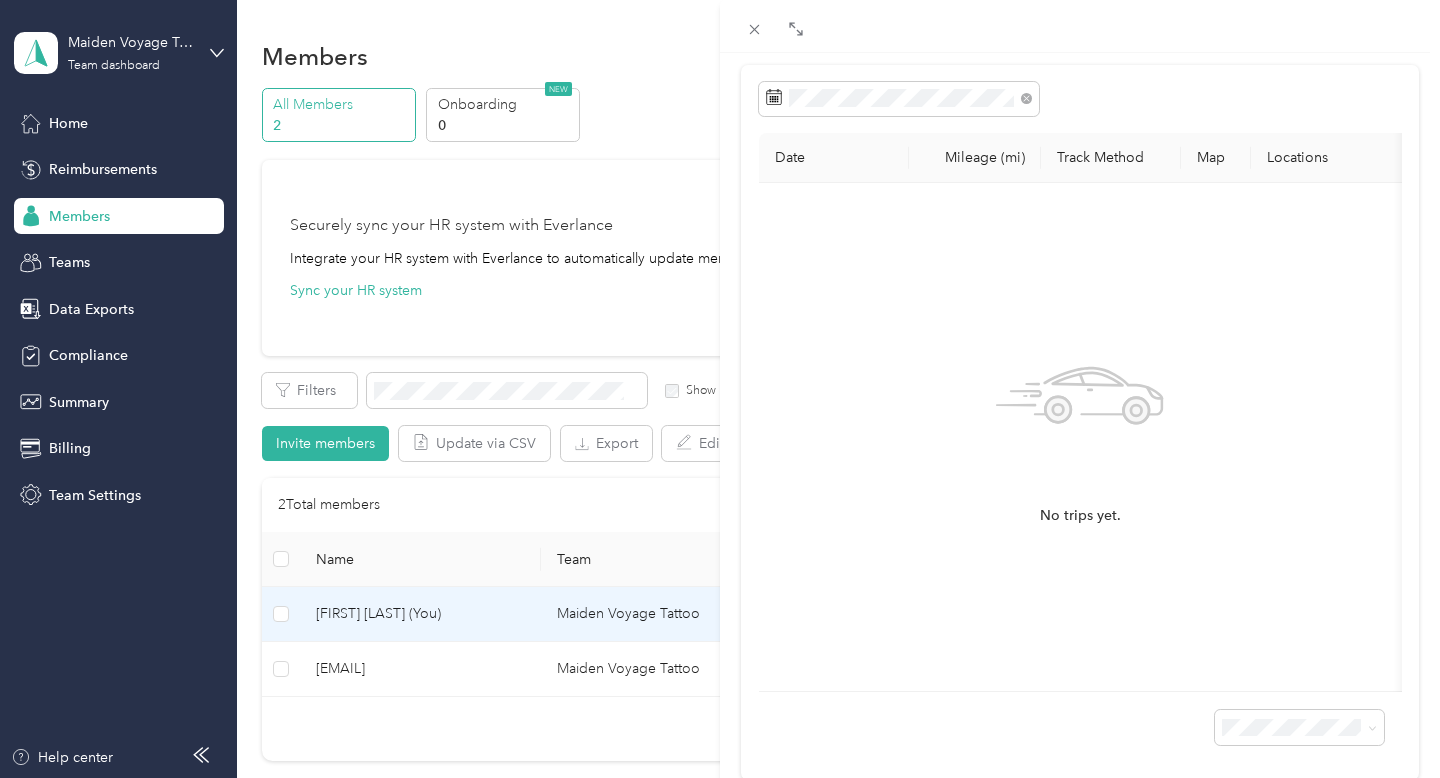 click on "[FIRST] [LAST] Trips Expenses Reports Member info Program Commute Rates Work hours Trips Date Mileage (mi) Track Method Map Locations Mileage value Purpose               No trips yet." at bounding box center [720, 389] 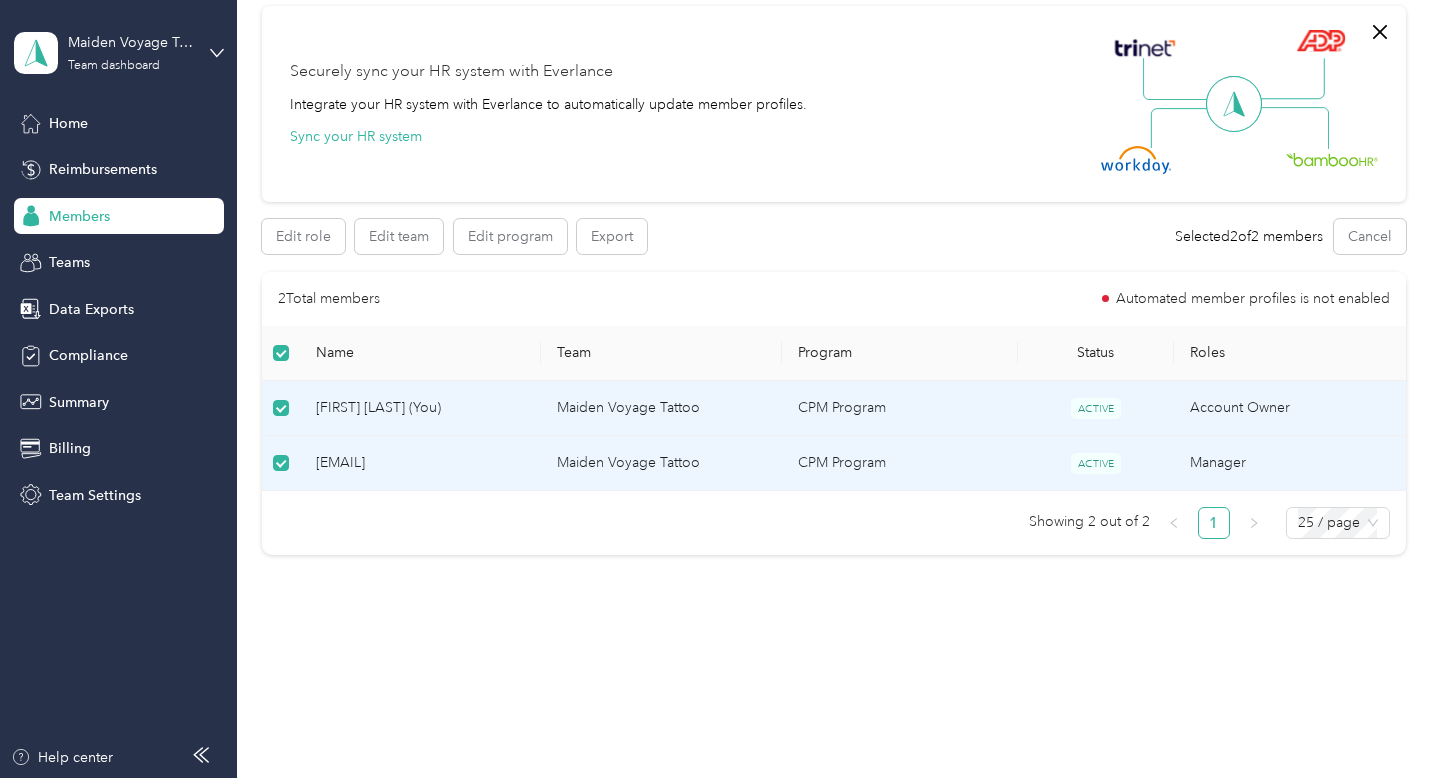 scroll, scrollTop: 0, scrollLeft: 0, axis: both 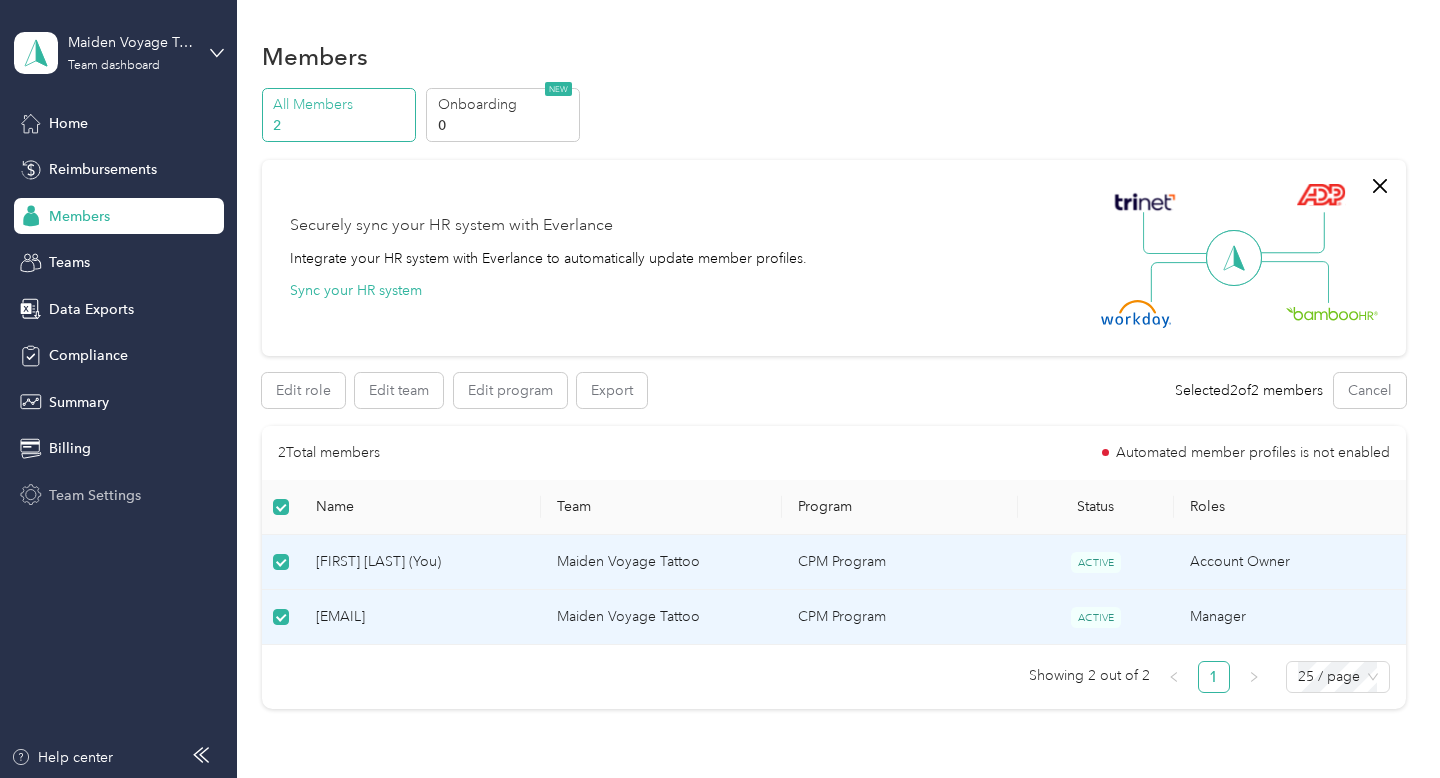 click on "Team Settings" at bounding box center [95, 495] 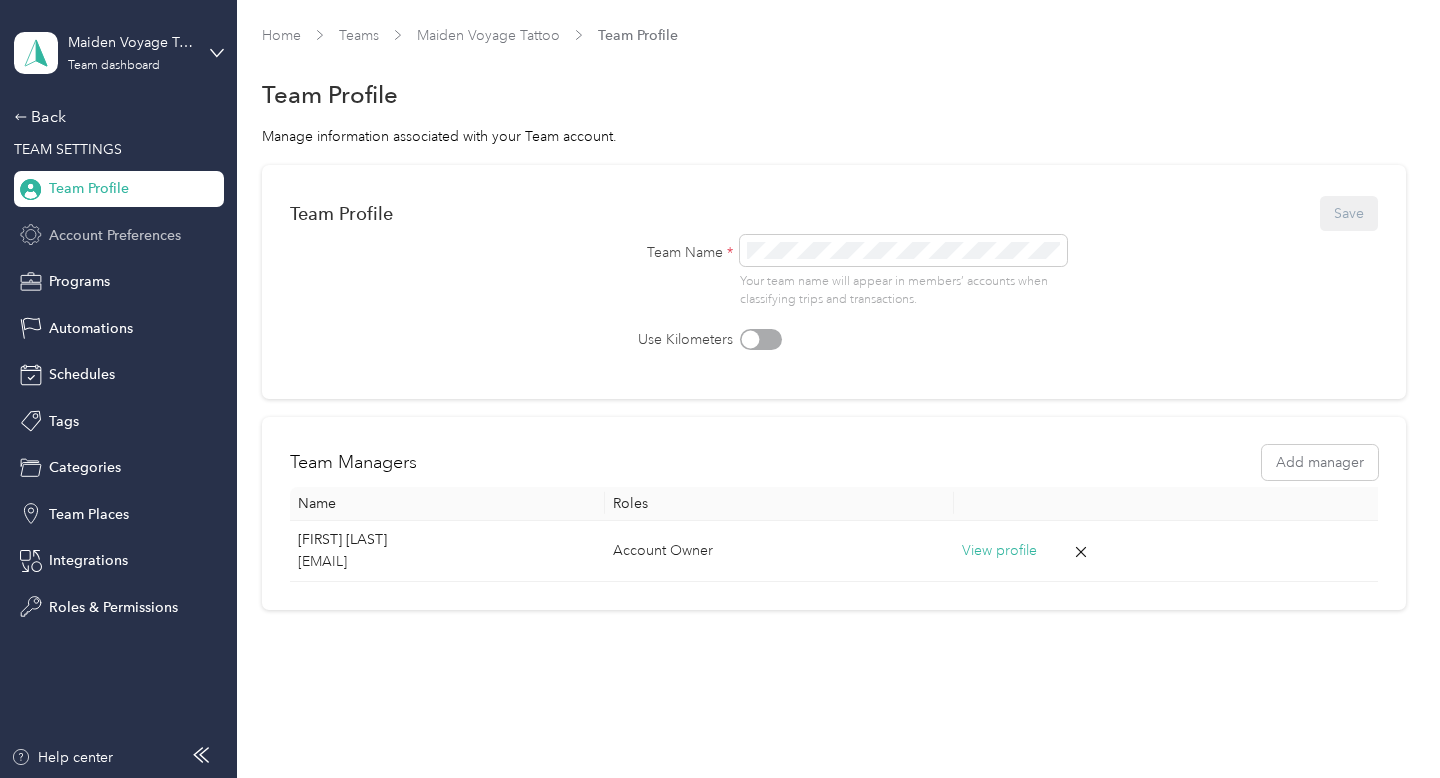 click on "Account Preferences" at bounding box center [115, 235] 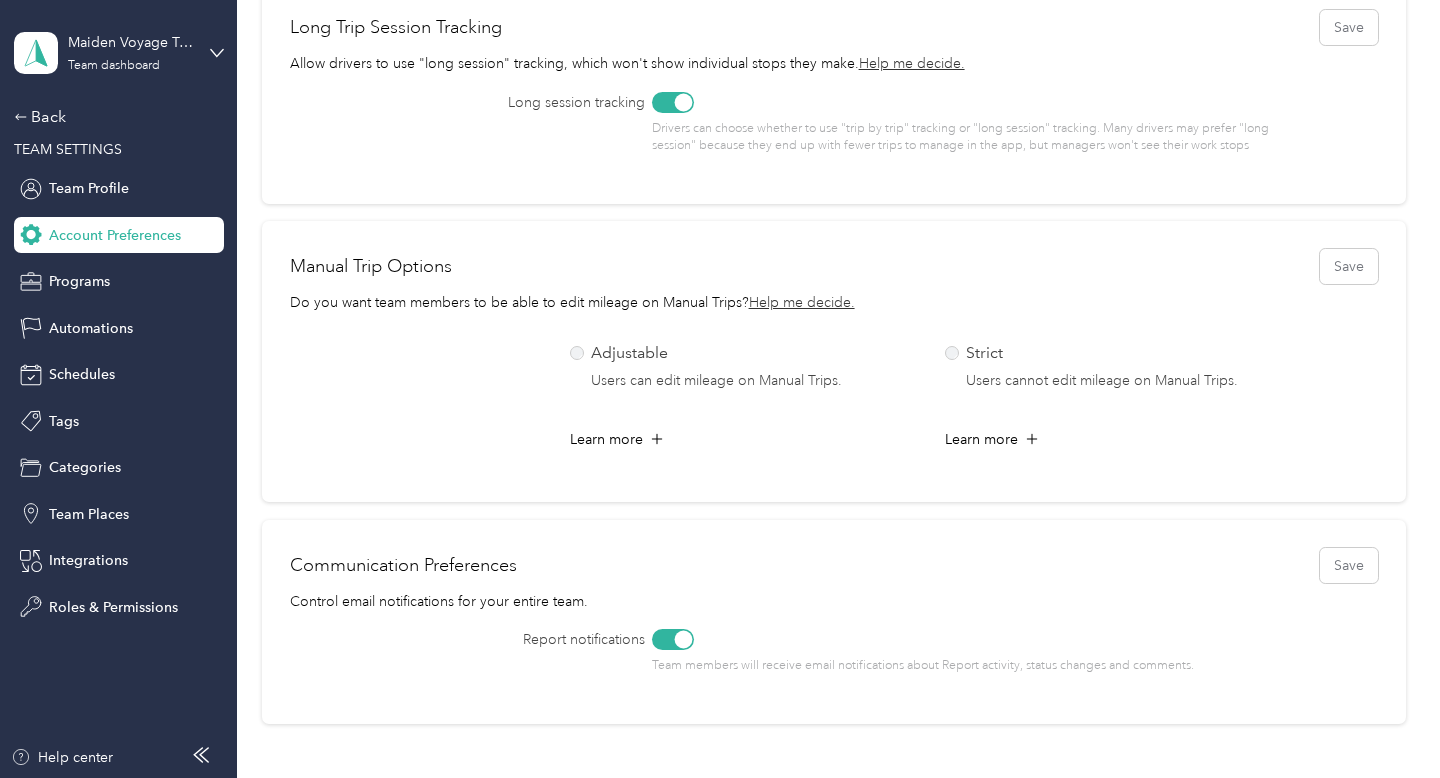 scroll, scrollTop: 1120, scrollLeft: 0, axis: vertical 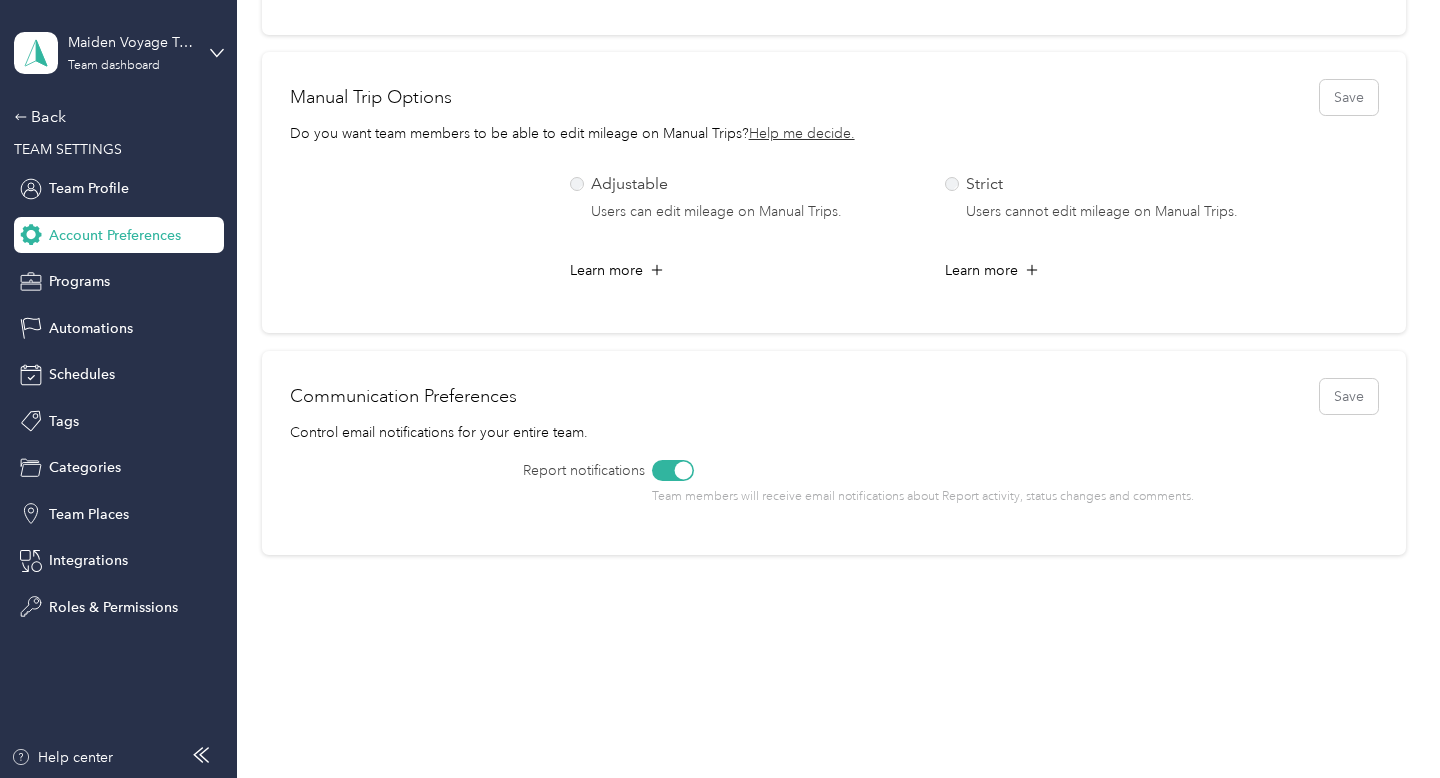 click on "Help center" at bounding box center [119, 763] 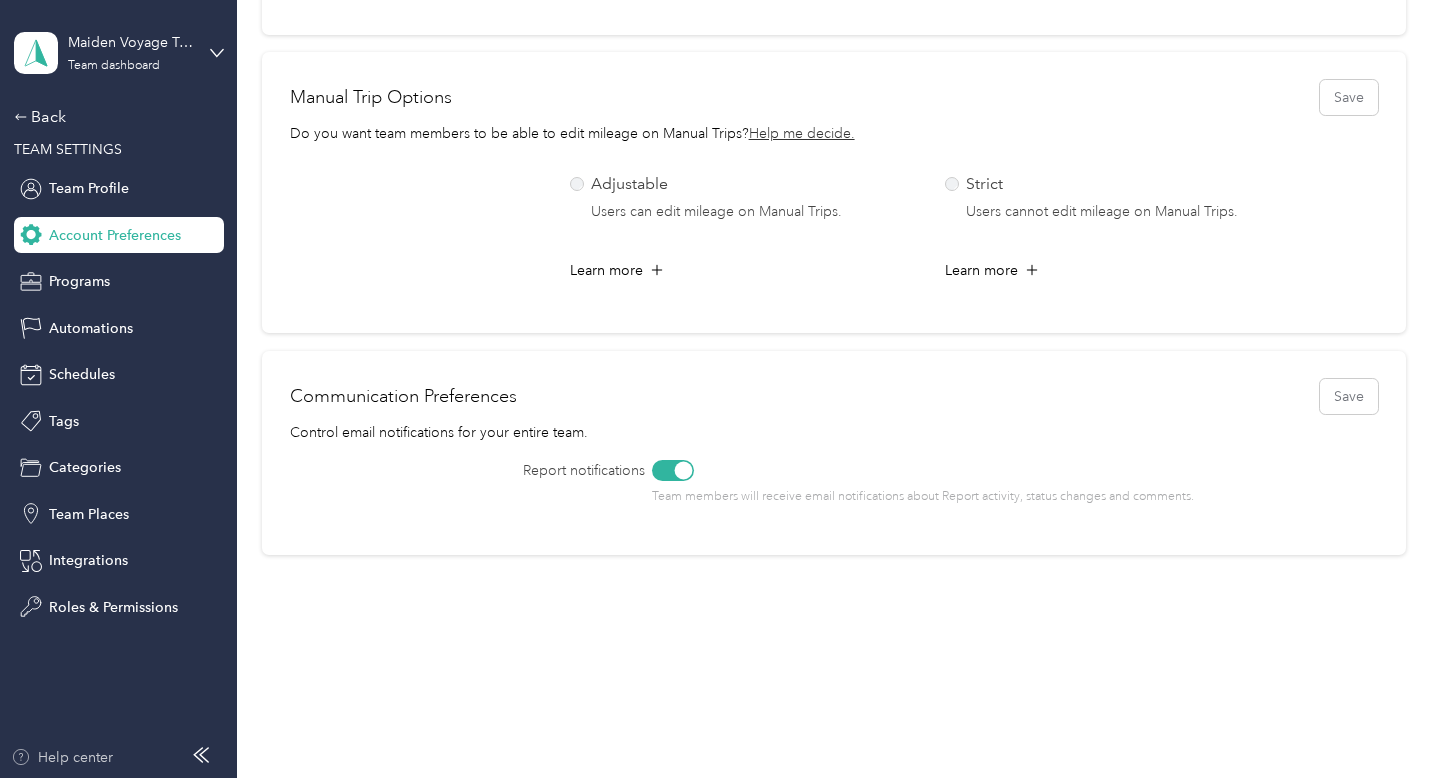click on "Help center" at bounding box center (62, 757) 